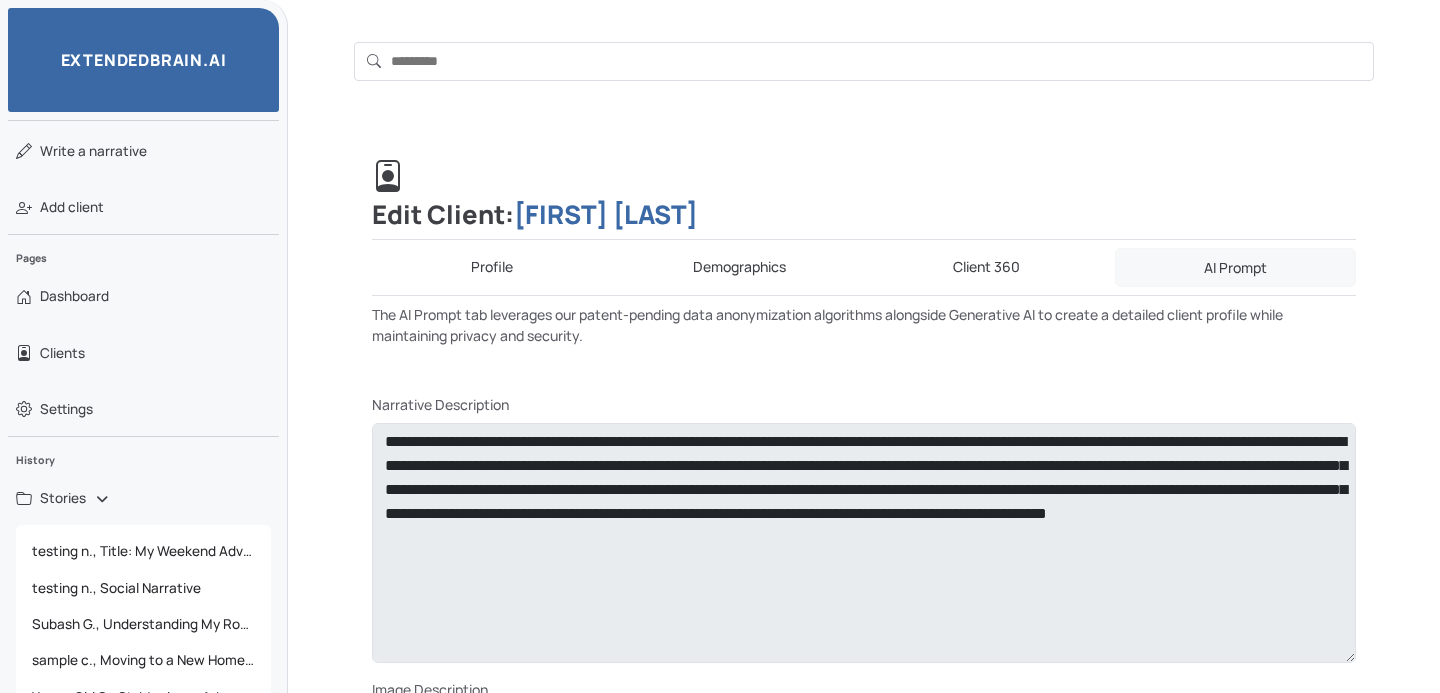 scroll, scrollTop: 0, scrollLeft: 0, axis: both 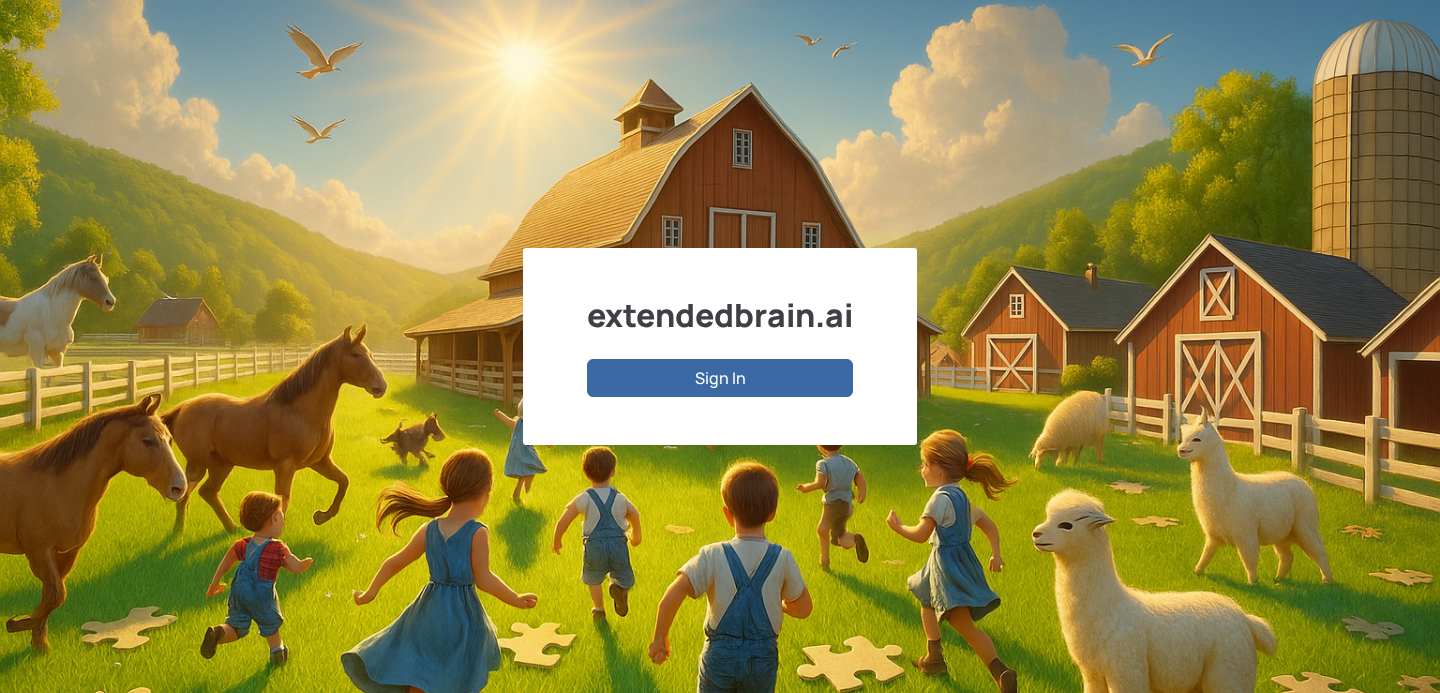 click on "Sign In" at bounding box center [720, 378] 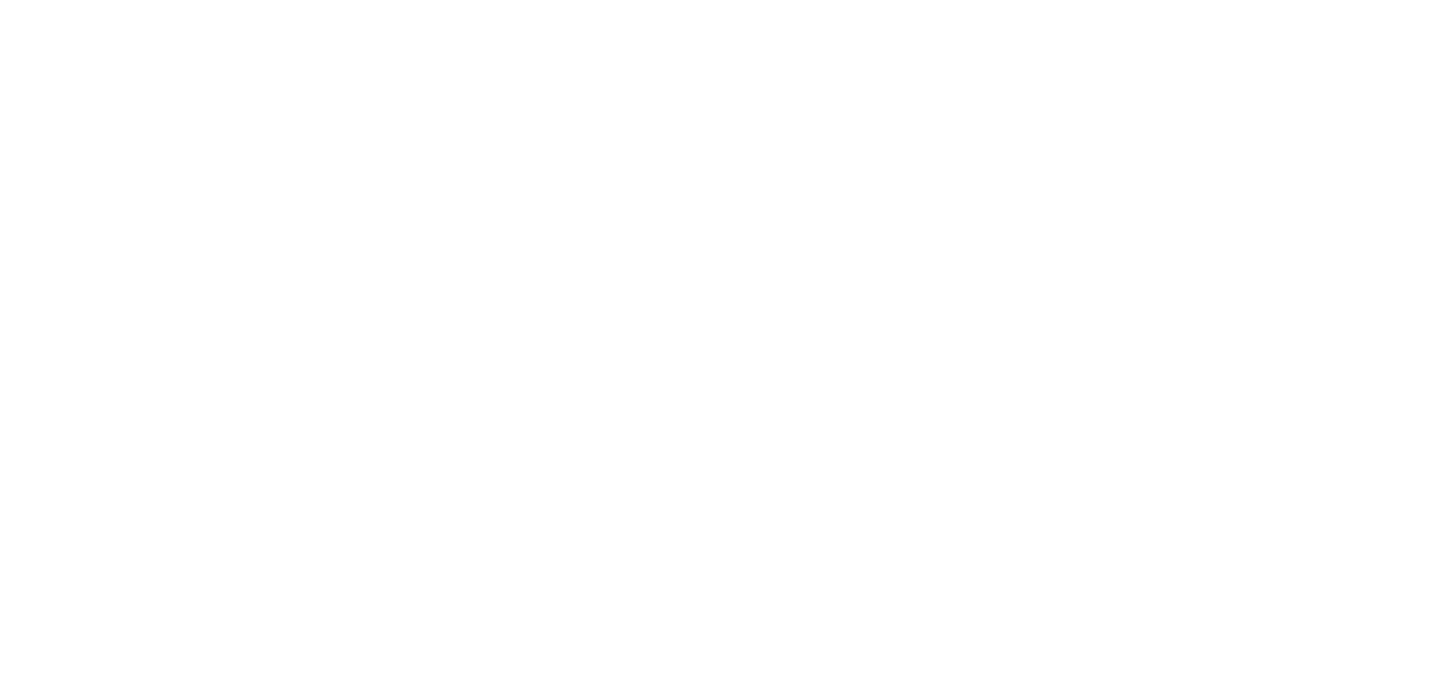 scroll, scrollTop: 0, scrollLeft: 0, axis: both 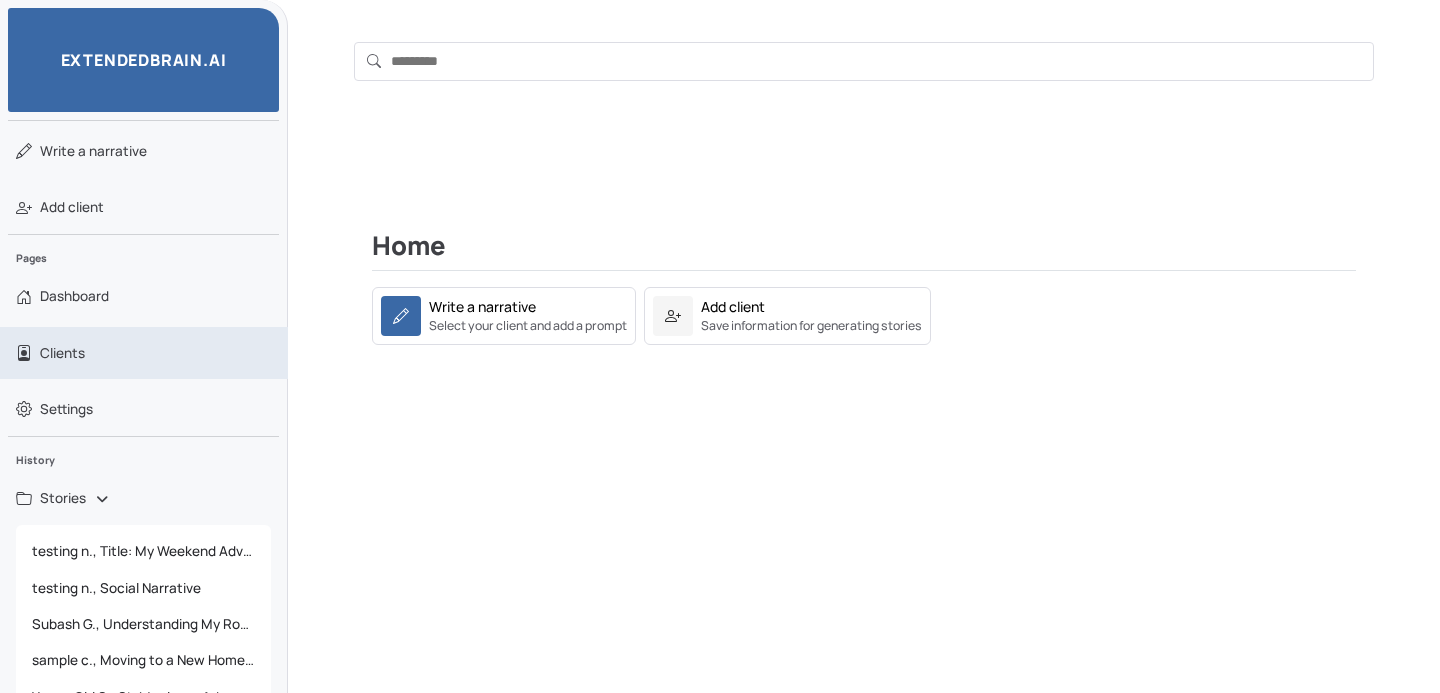 click on "Clients" at bounding box center [144, 353] 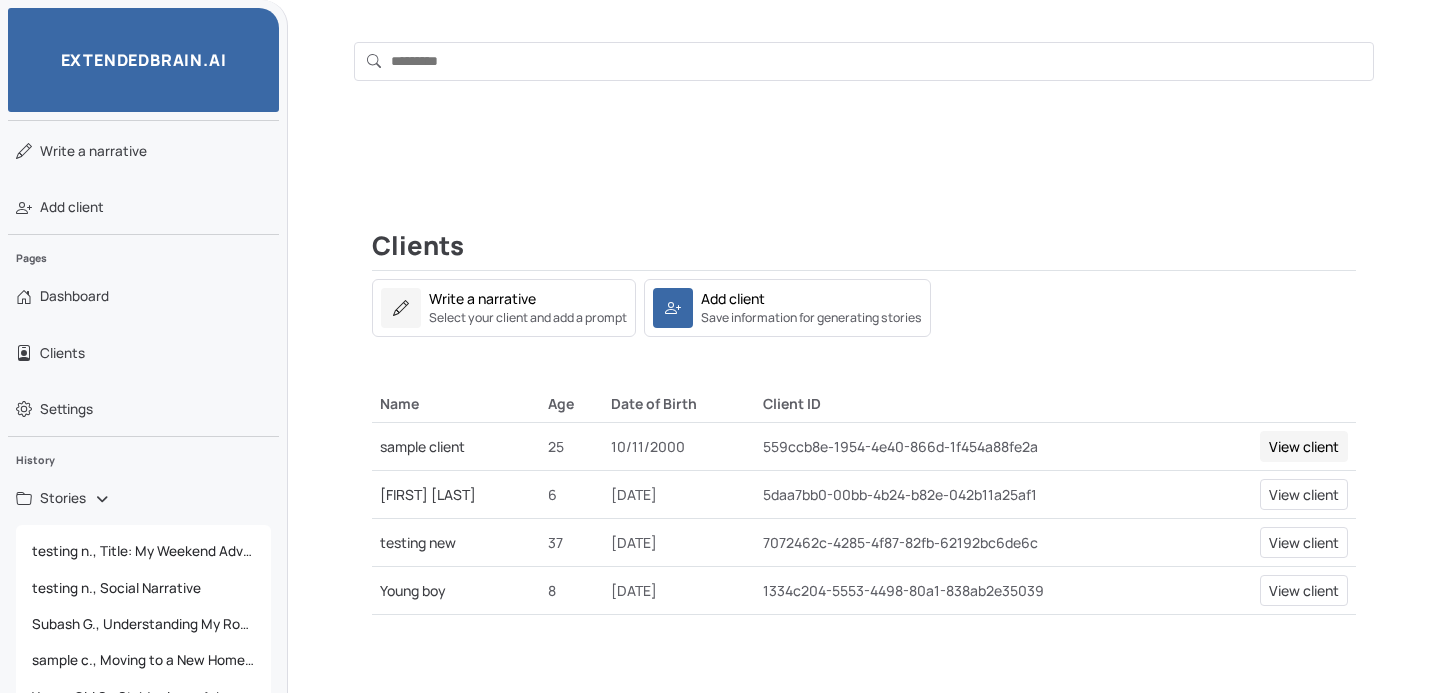 click on "View client" at bounding box center [1304, 446] 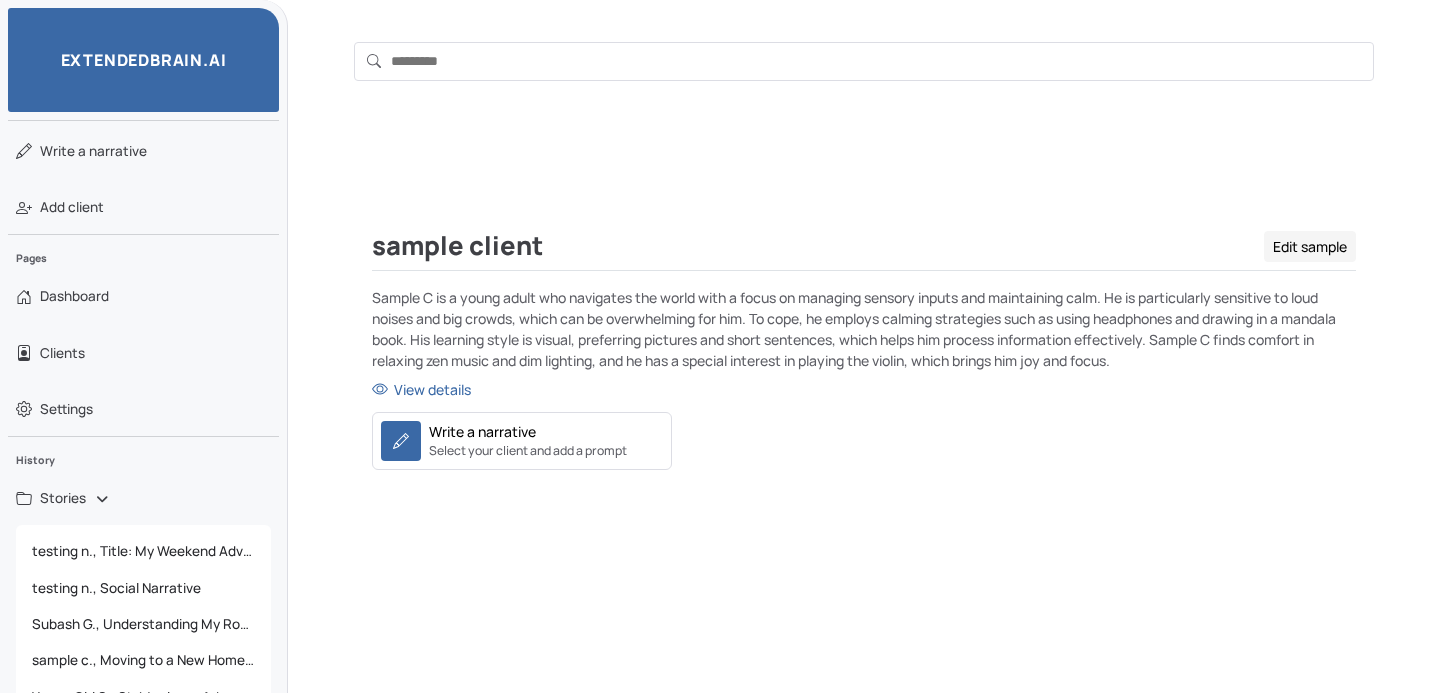 click on "Edit sample" at bounding box center [1310, 246] 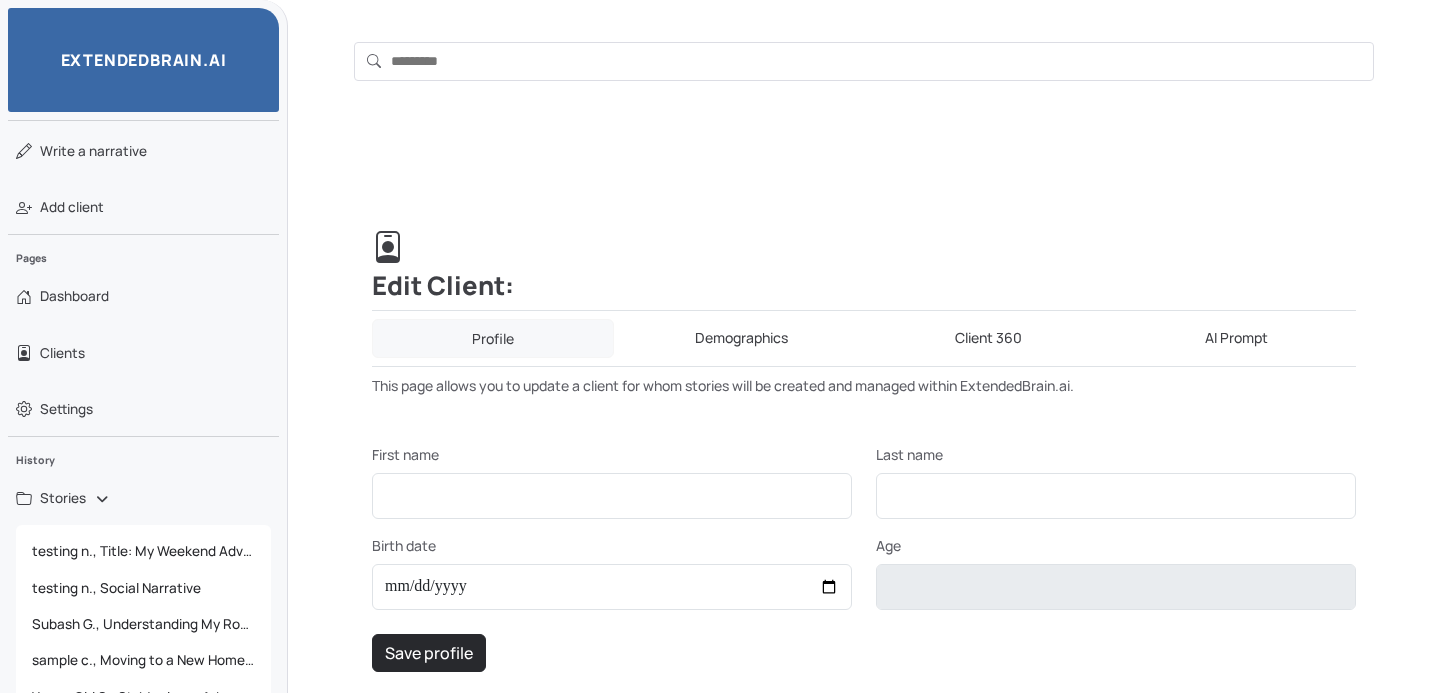 type on "******" 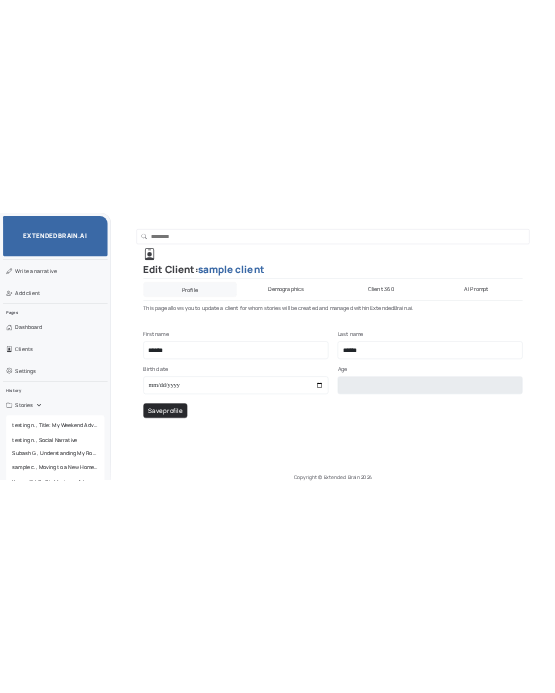 scroll, scrollTop: 171, scrollLeft: 0, axis: vertical 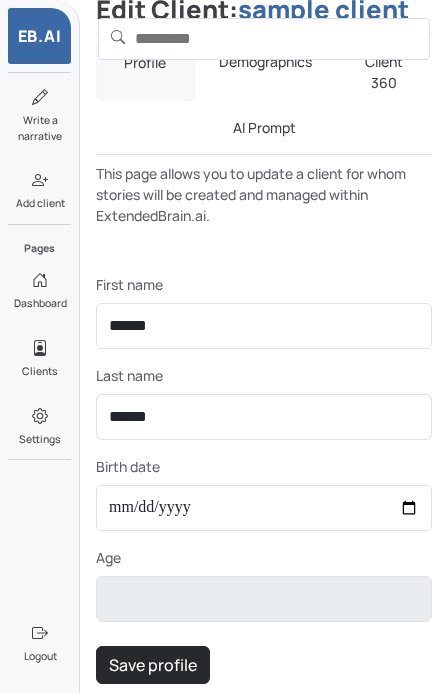click on "**********" at bounding box center [264, 319] 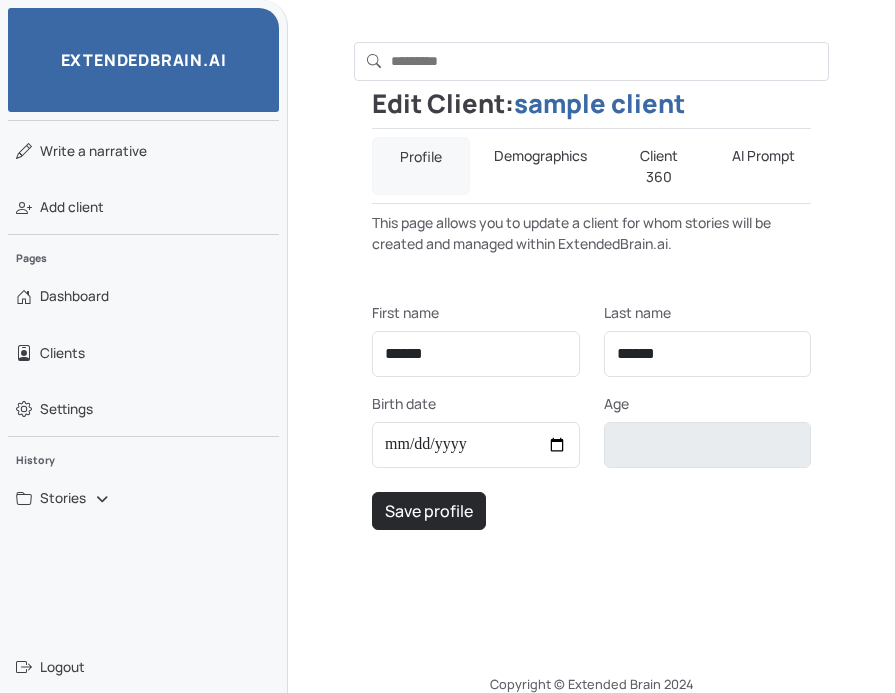 scroll, scrollTop: 186, scrollLeft: 0, axis: vertical 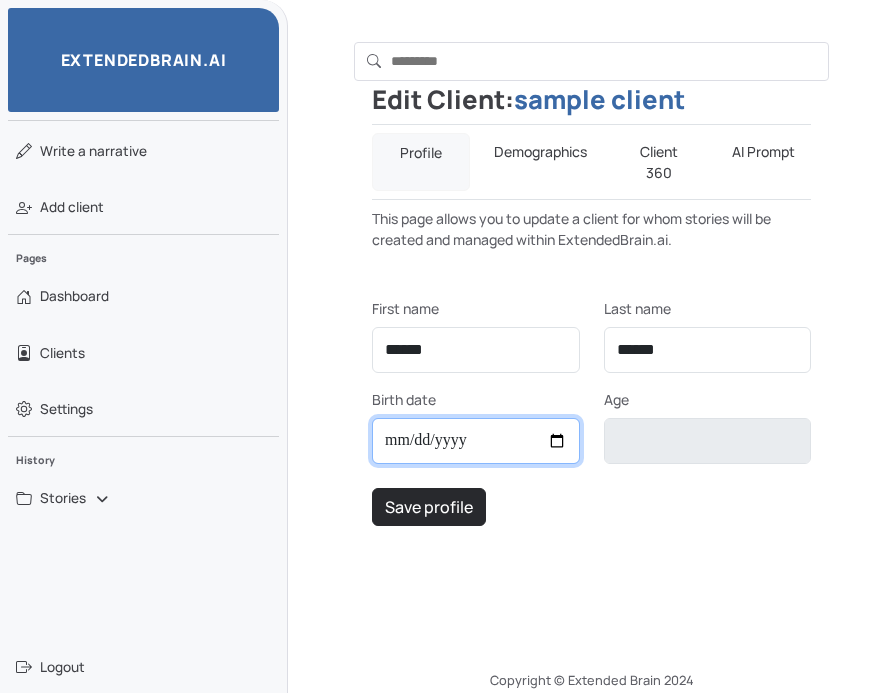 click on "**********" at bounding box center [476, 441] 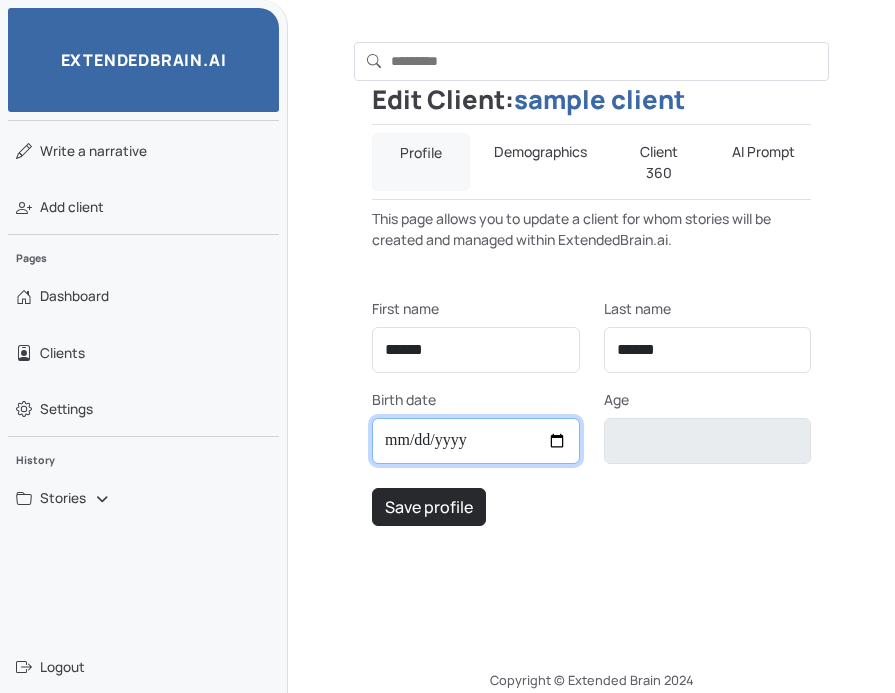 type on "**********" 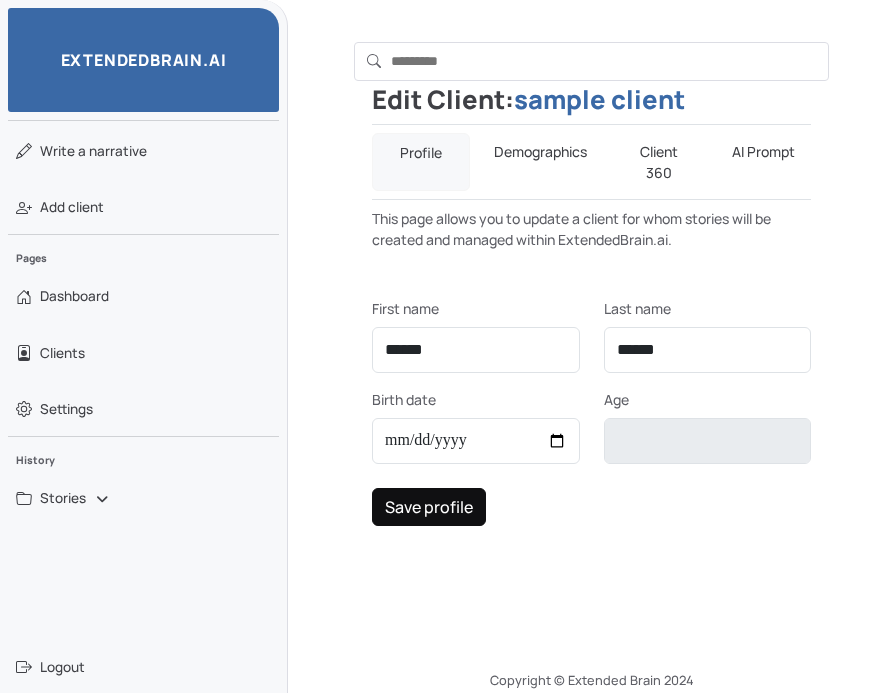 click on "Save profile" at bounding box center [429, 507] 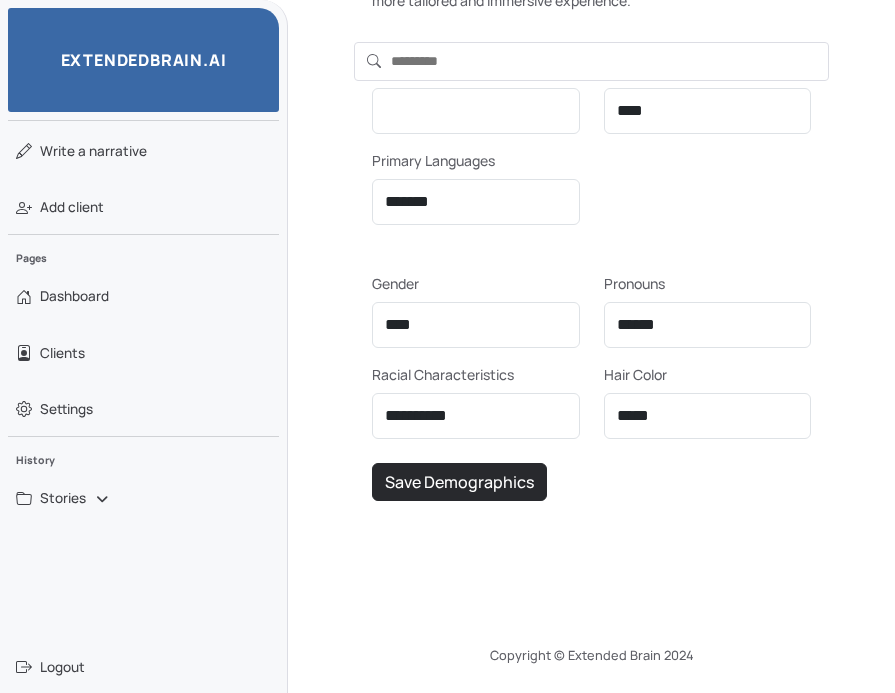 scroll, scrollTop: 0, scrollLeft: 0, axis: both 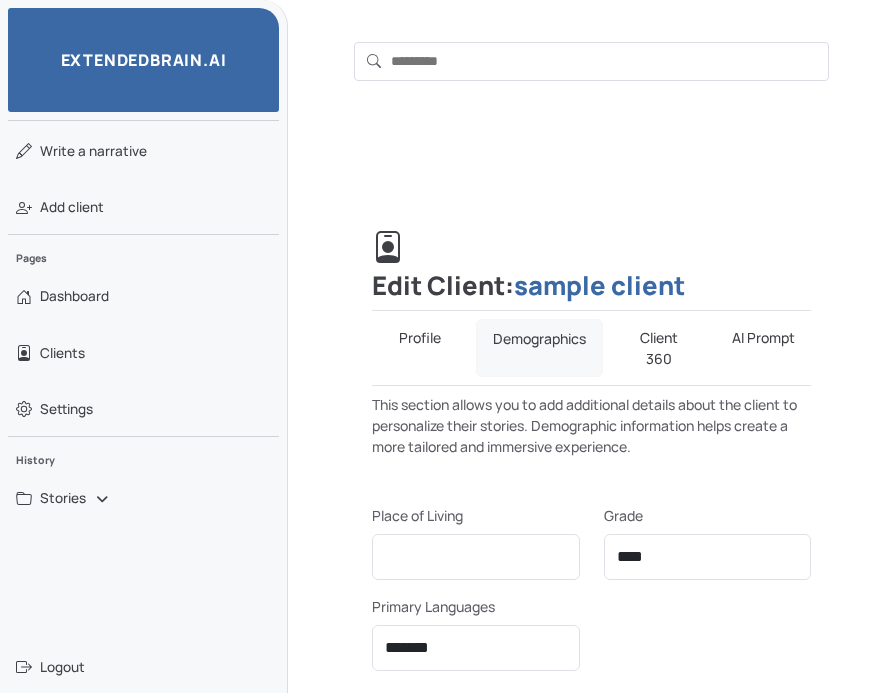 click on "Client 360" at bounding box center [659, 348] 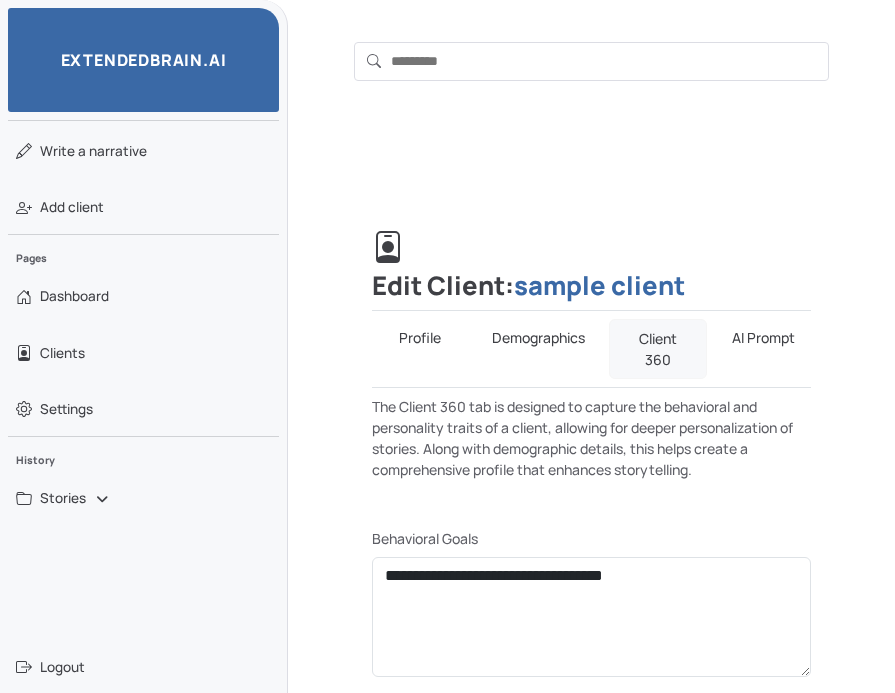 click on "AI Prompt" at bounding box center [763, 349] 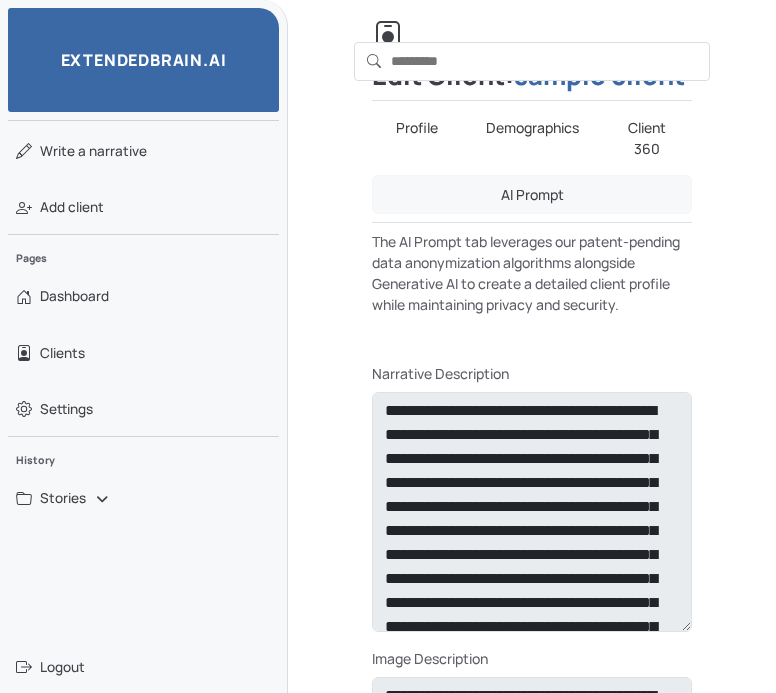 scroll, scrollTop: 360, scrollLeft: 0, axis: vertical 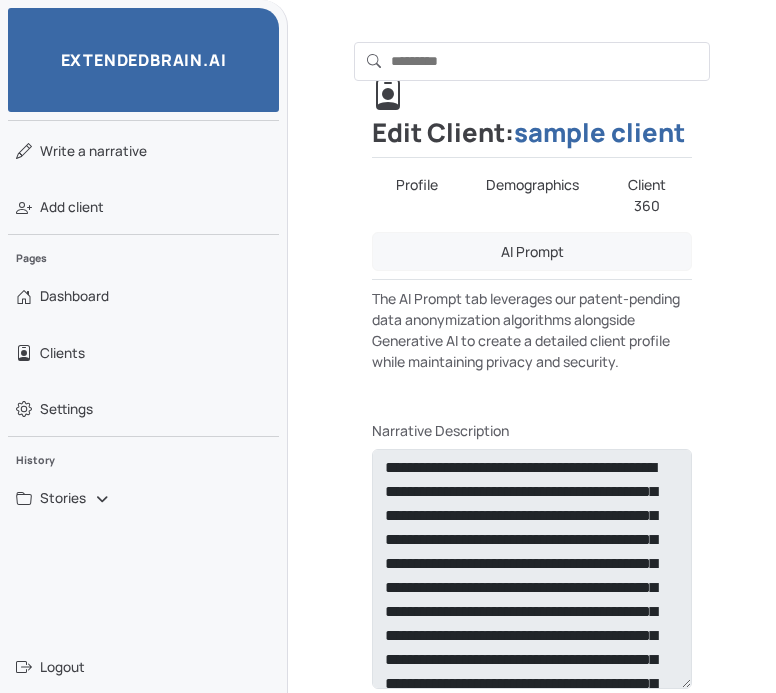 click on "Profile" at bounding box center [417, 195] 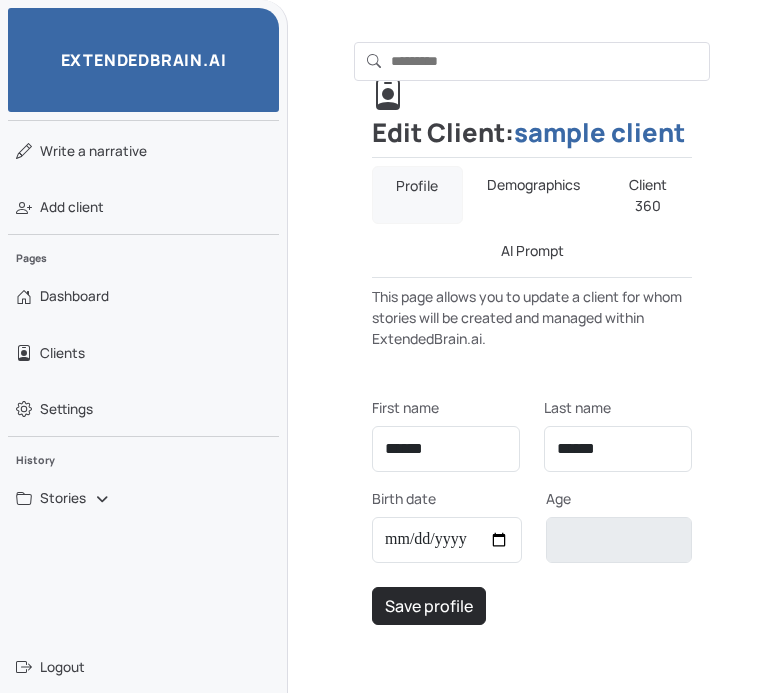 click on "Demographics" at bounding box center [533, 195] 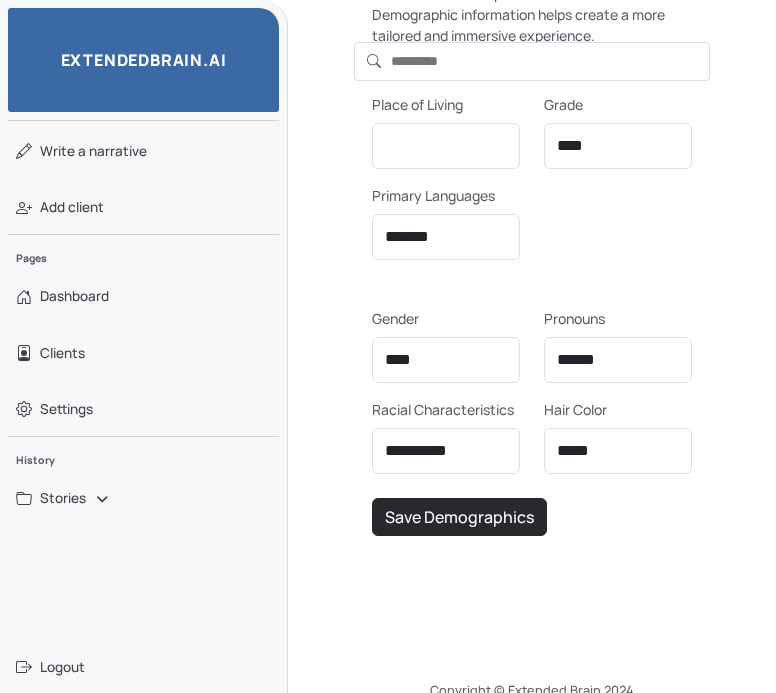 scroll, scrollTop: 444, scrollLeft: 0, axis: vertical 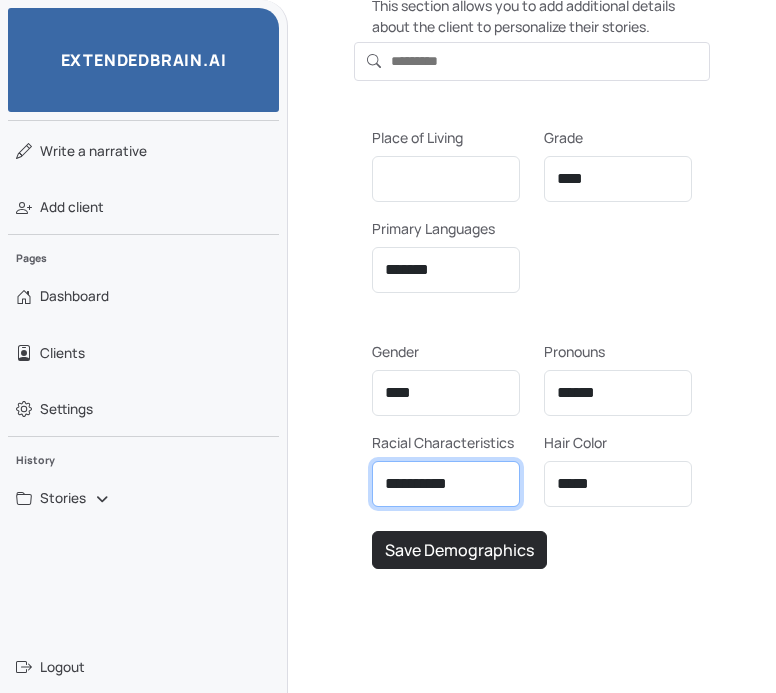 click on "**********" at bounding box center (446, 484) 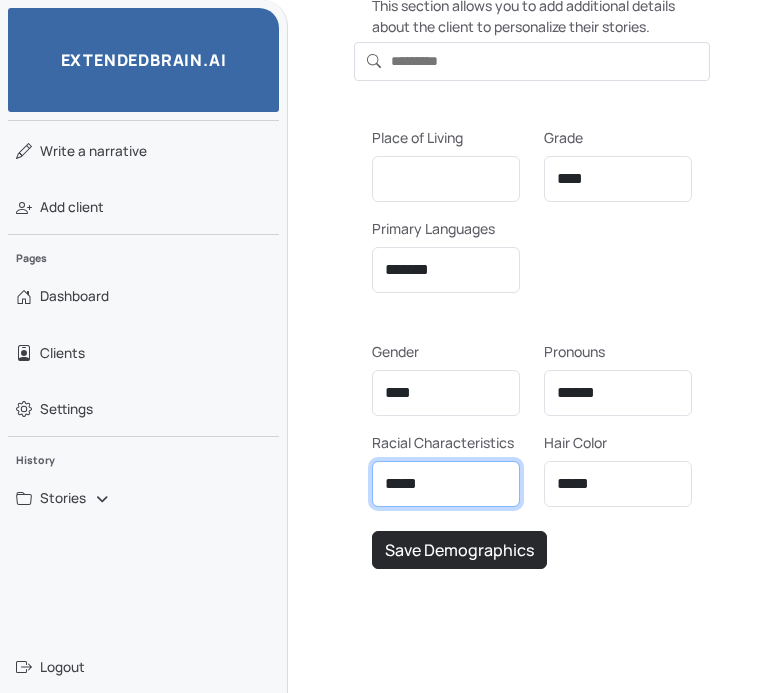 click on "**********" at bounding box center [446, 484] 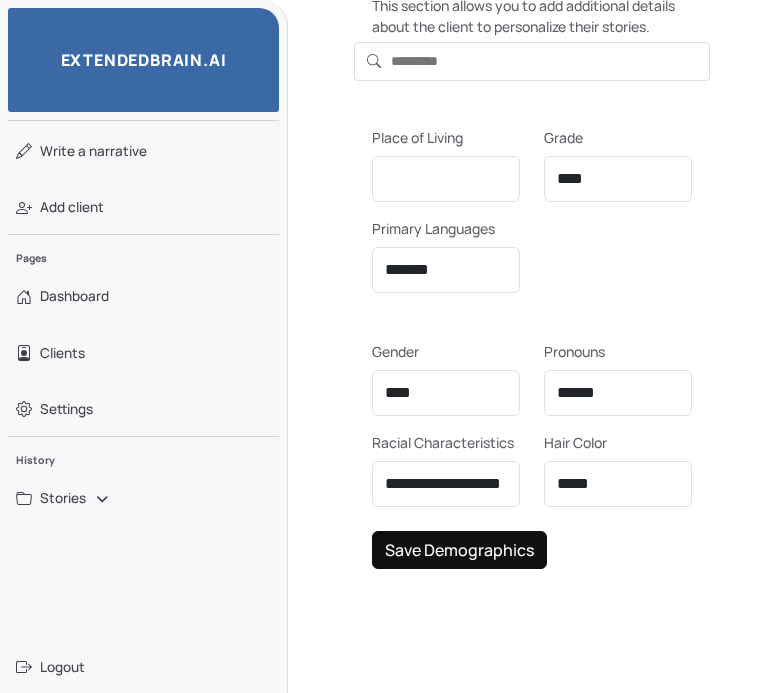 click on "Save Demographics" at bounding box center [459, 550] 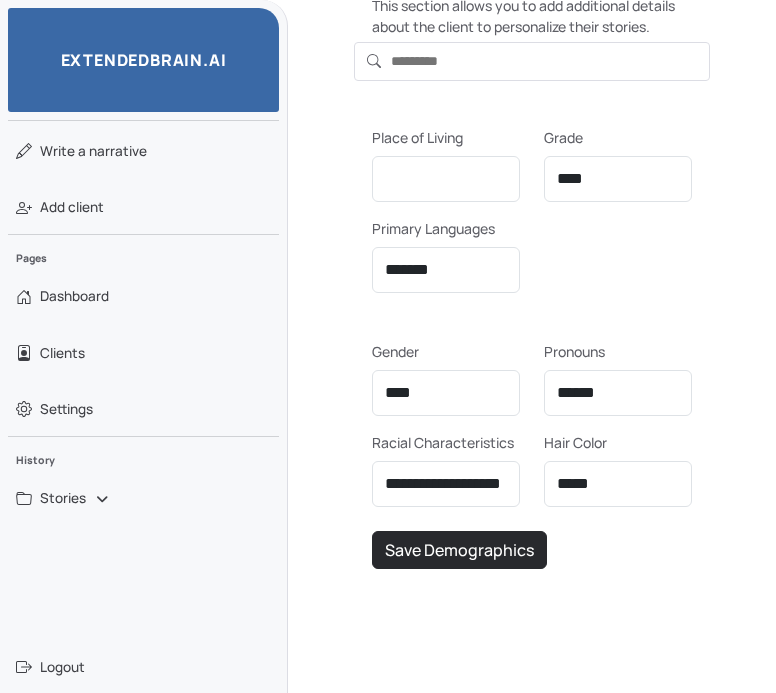 click at bounding box center (661, 38) 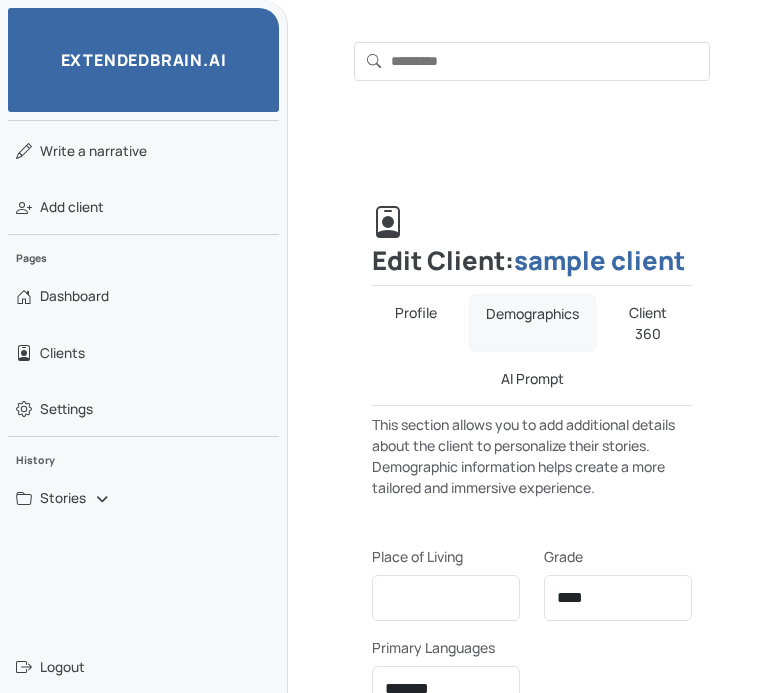 scroll, scrollTop: 0, scrollLeft: 0, axis: both 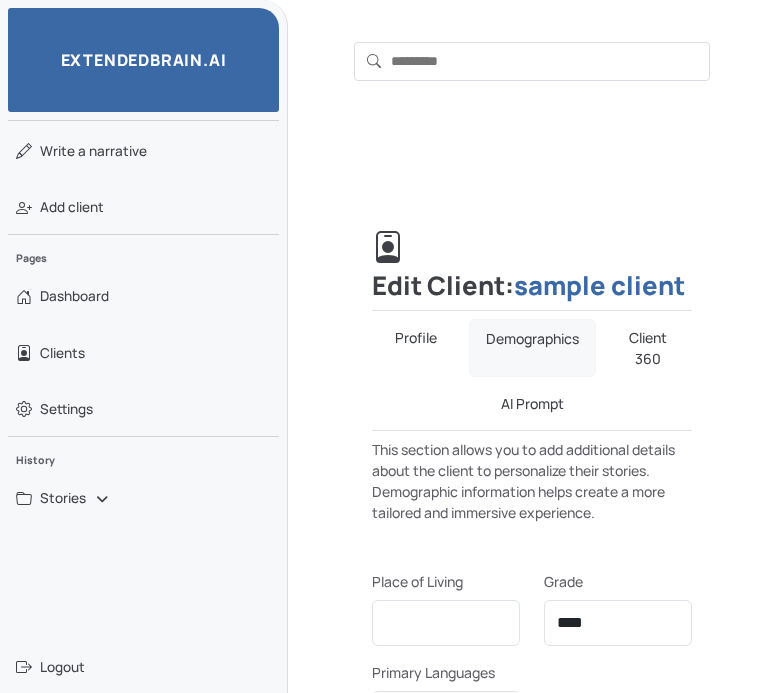 click on "AI Prompt" at bounding box center [532, 403] 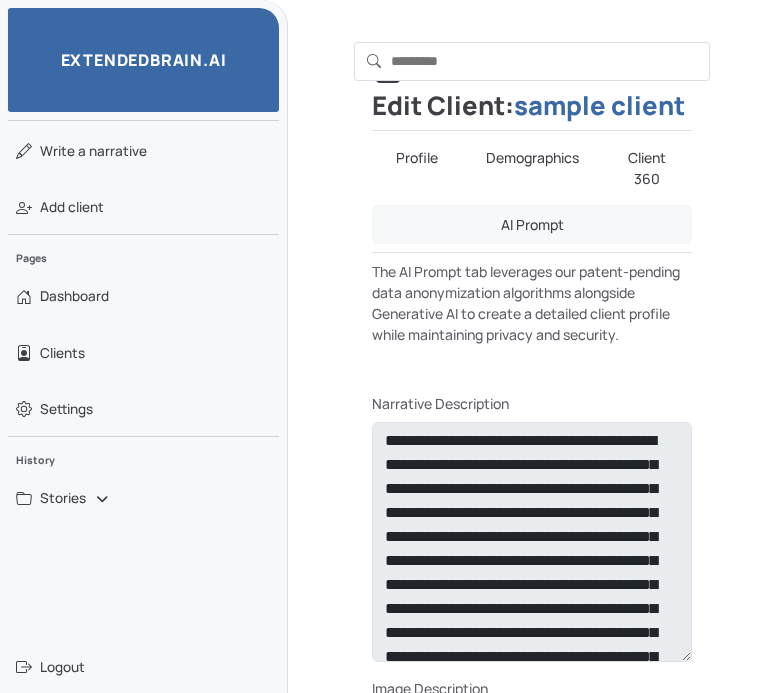 scroll, scrollTop: 134, scrollLeft: 0, axis: vertical 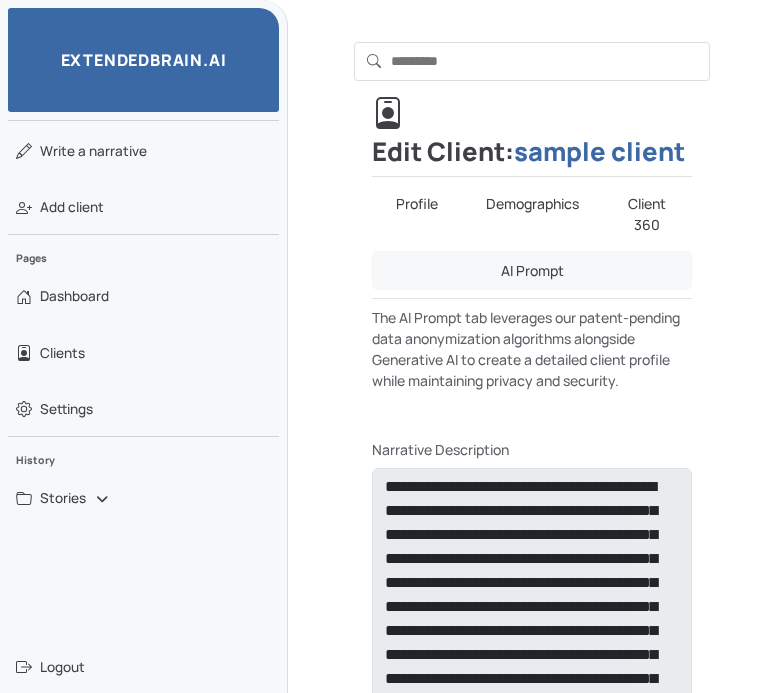 type on "**********" 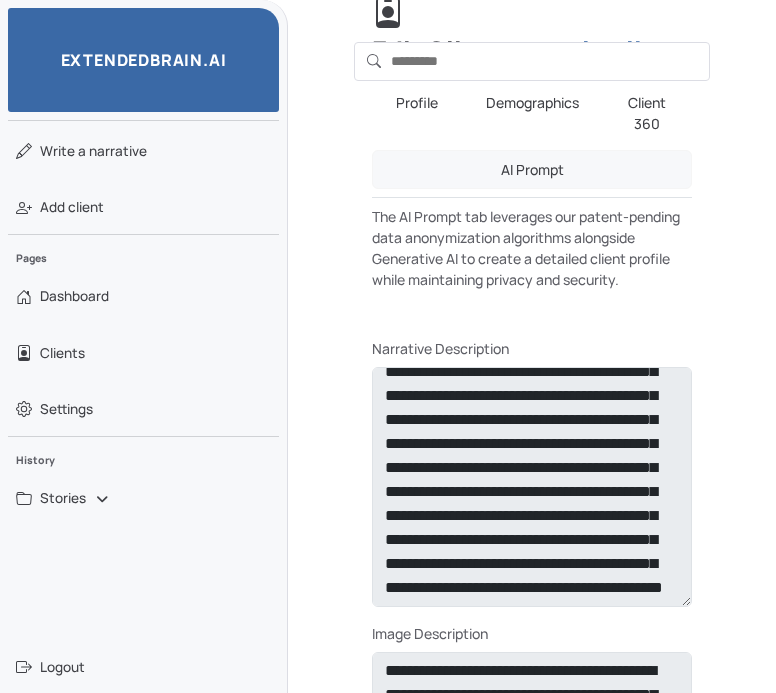 scroll, scrollTop: 537, scrollLeft: 0, axis: vertical 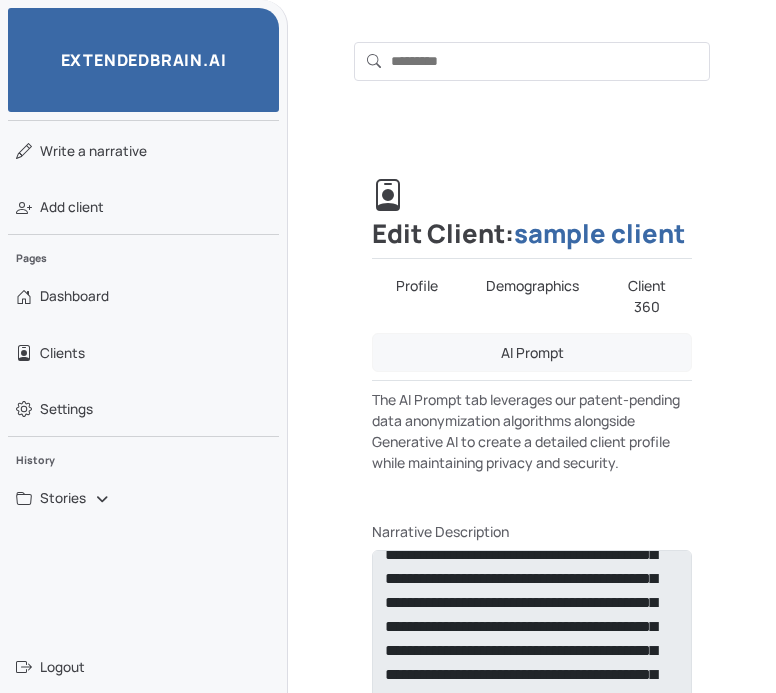 click on "Profile" at bounding box center [417, 296] 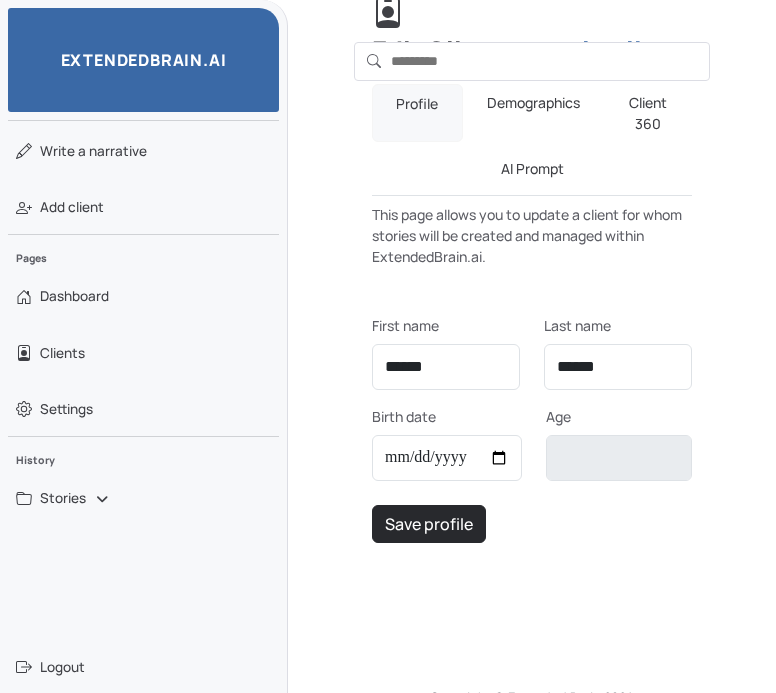 scroll, scrollTop: 225, scrollLeft: 0, axis: vertical 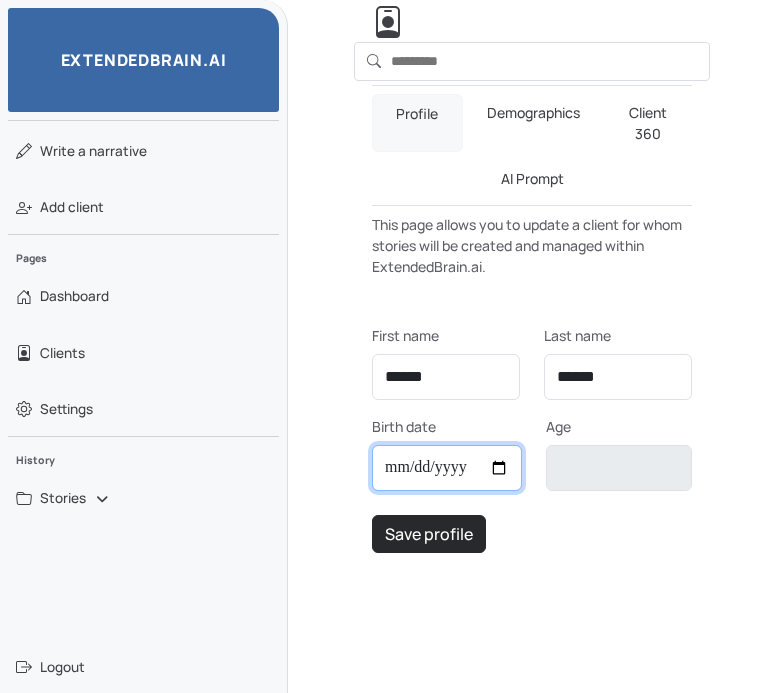 click on "**********" at bounding box center [447, 468] 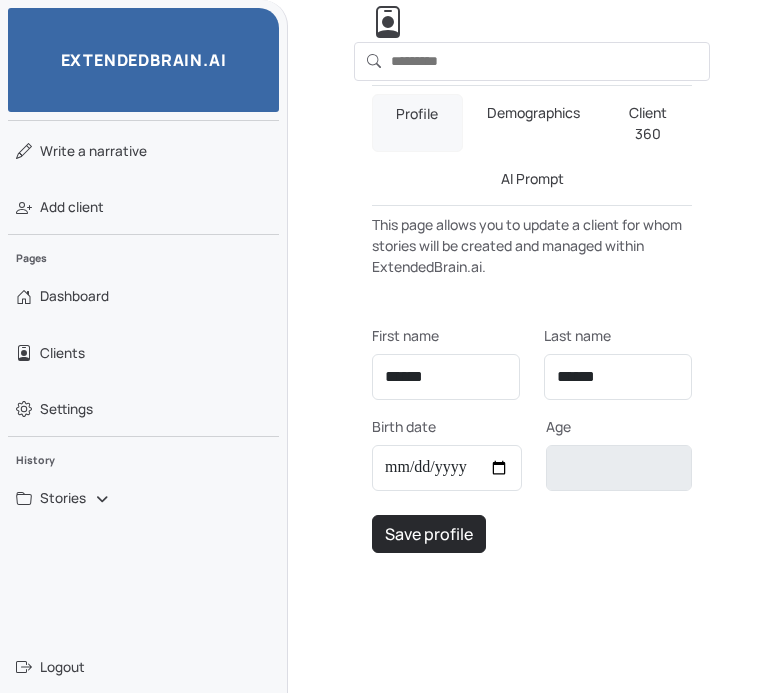 click on "Clients sample client Skyla Sharkey testing new Young  boy Stories Title: My Weekend Adventure in San Diego Social Narrative Understanding My Root Canal Procedure Moving to a New Home: My Journey S's Manicure Adventure S's Hair Salon Adventure Young B's Nighttime Adventure: Feeling Brave About Bedtime My Nighttime Adventure: Staying Dry and Feeling Brave My Trip to Sharkeys My Time with Friends" at bounding box center [532, 61] 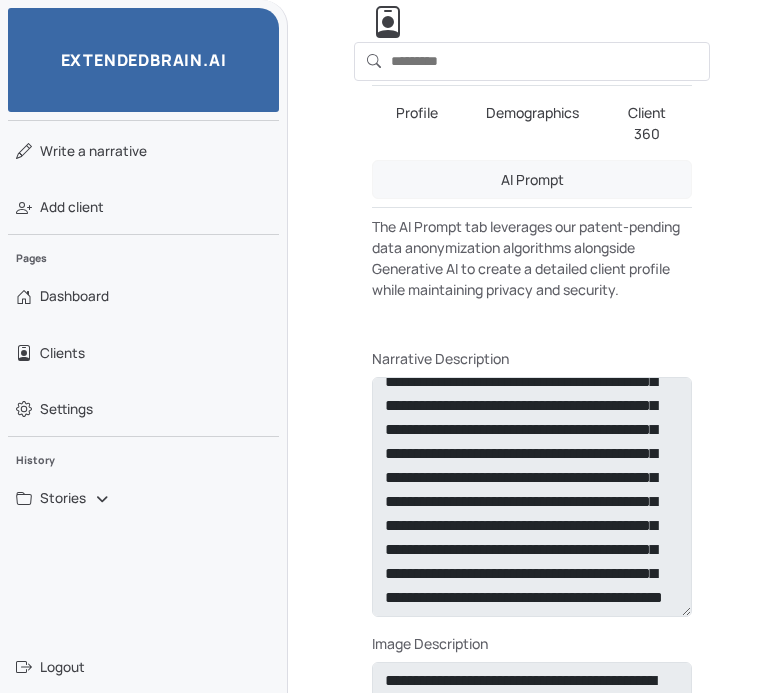 scroll, scrollTop: 134, scrollLeft: 0, axis: vertical 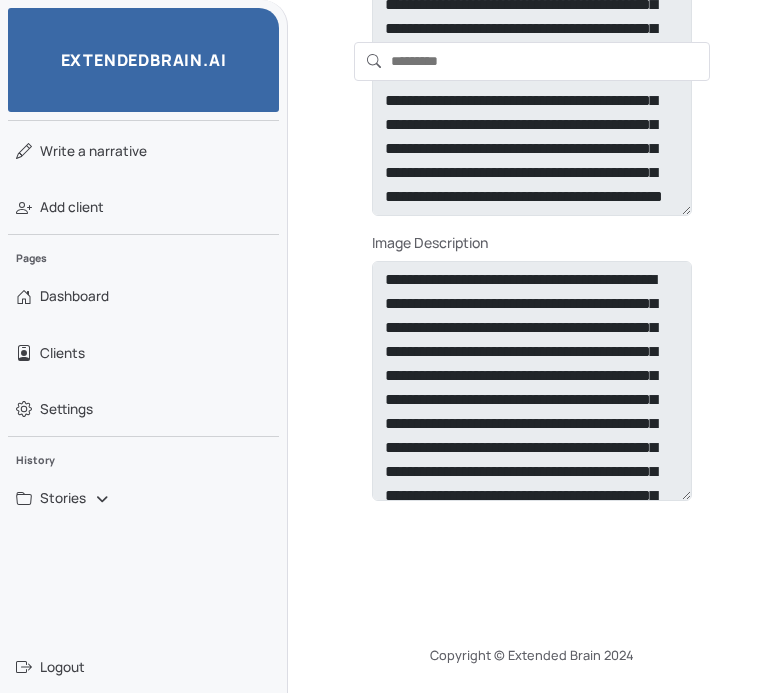 click on "**********" at bounding box center (532, 53) 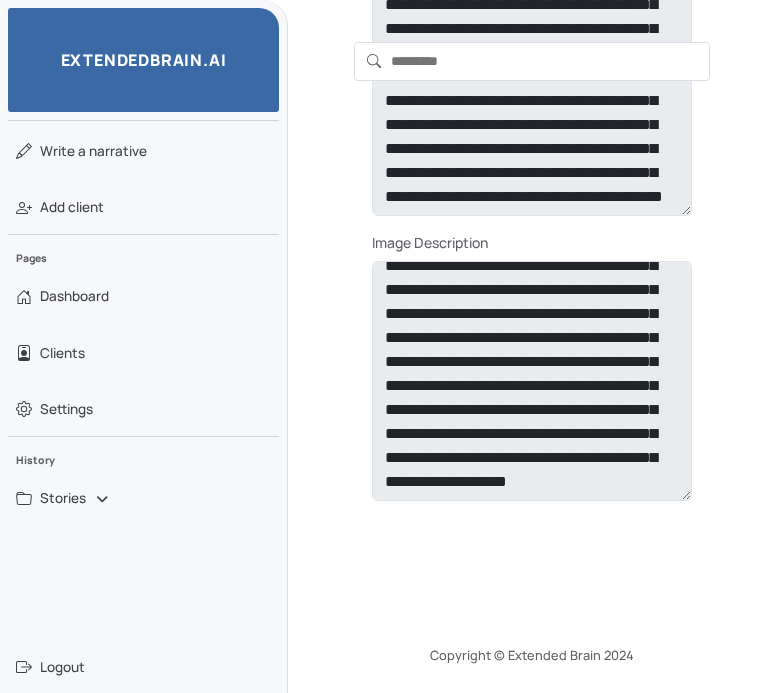 scroll, scrollTop: 0, scrollLeft: 0, axis: both 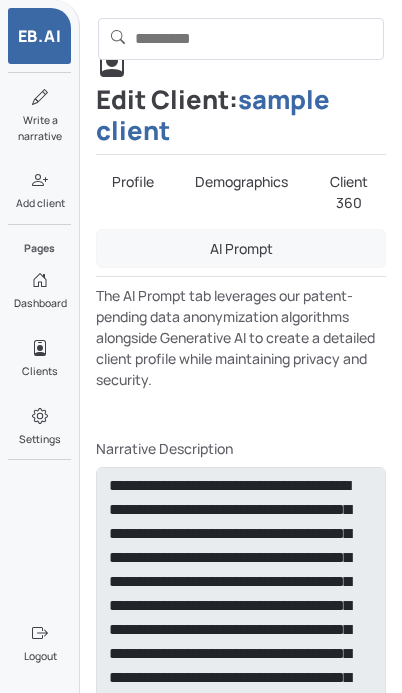 click on "Profile" at bounding box center [133, 192] 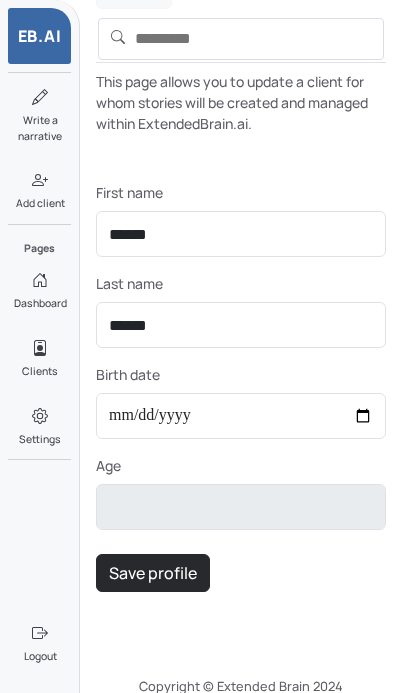scroll, scrollTop: 306, scrollLeft: 0, axis: vertical 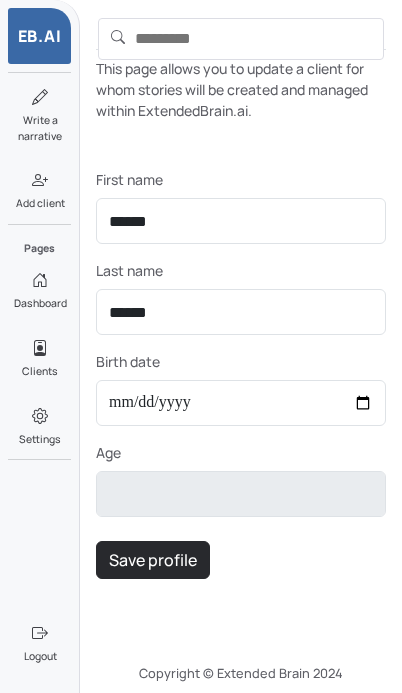 click on "**********" at bounding box center (241, 199) 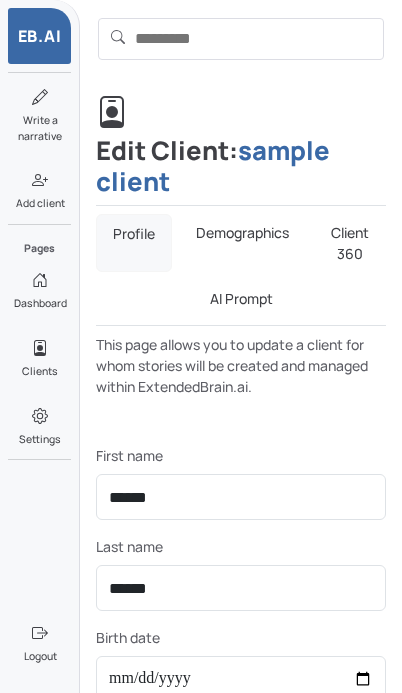 scroll, scrollTop: 0, scrollLeft: 0, axis: both 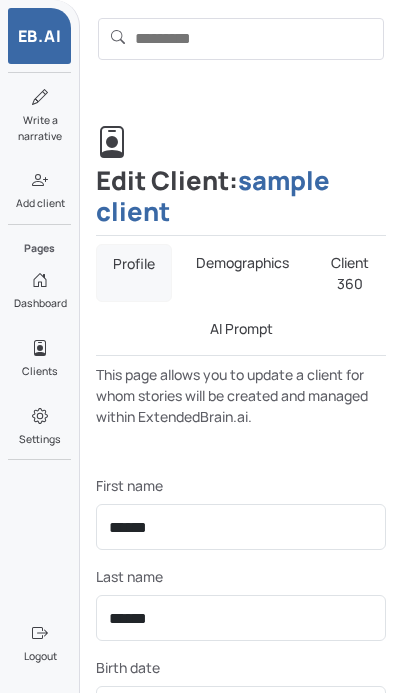 click on "Demographics" at bounding box center [242, 273] 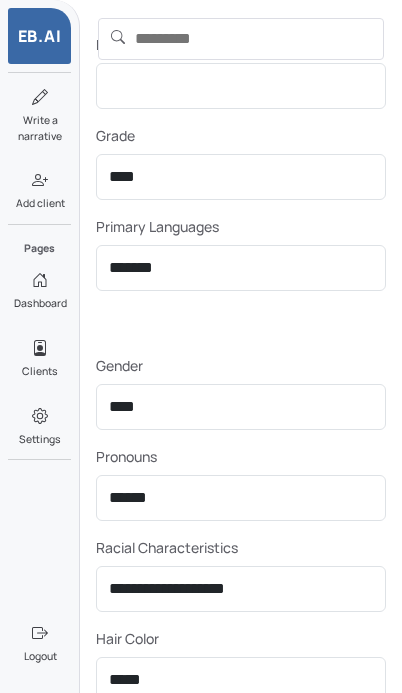 scroll, scrollTop: 589, scrollLeft: 0, axis: vertical 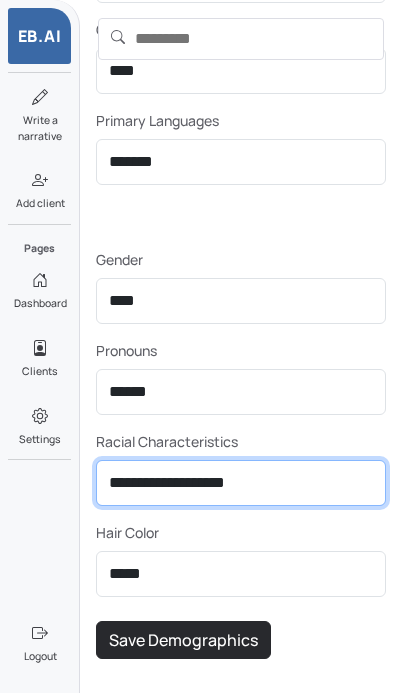 click on "**********" at bounding box center [241, 483] 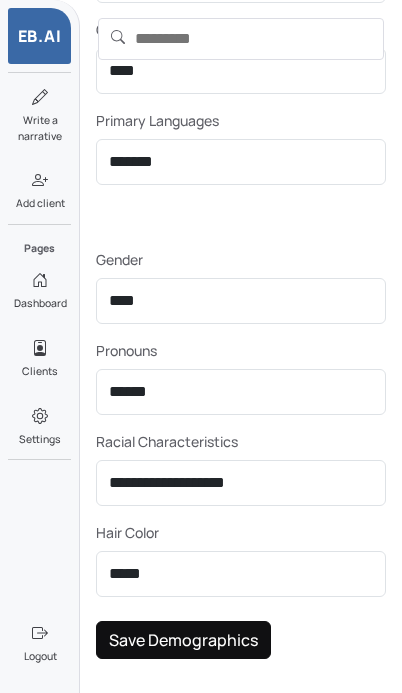click on "Save Demographics" at bounding box center [183, 640] 